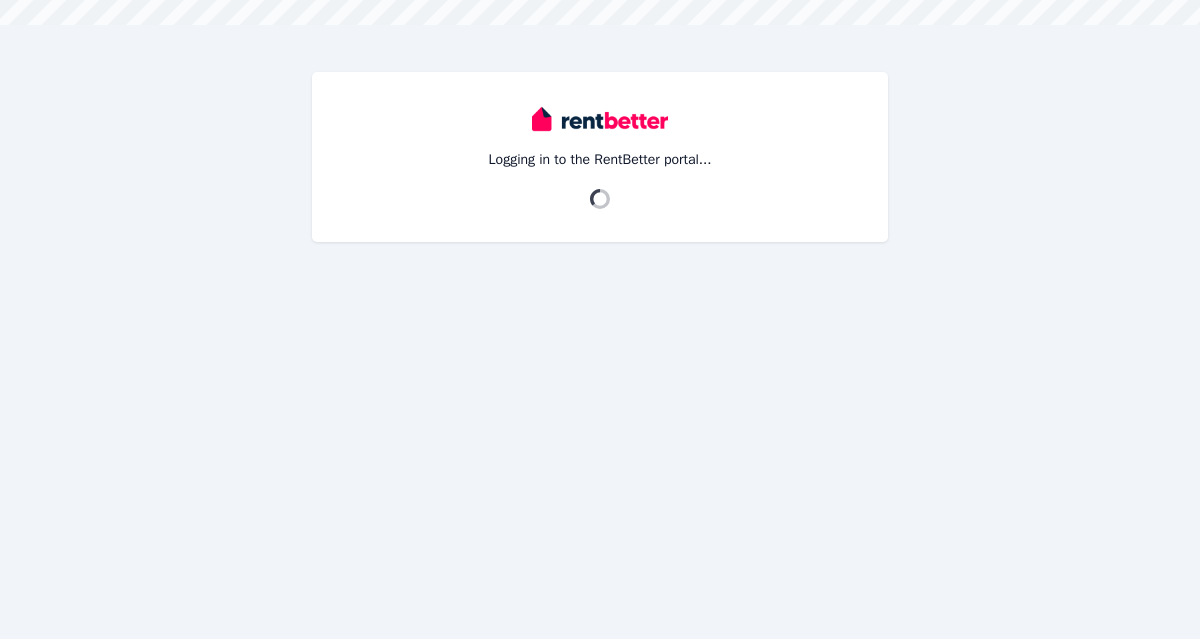 scroll, scrollTop: 0, scrollLeft: 0, axis: both 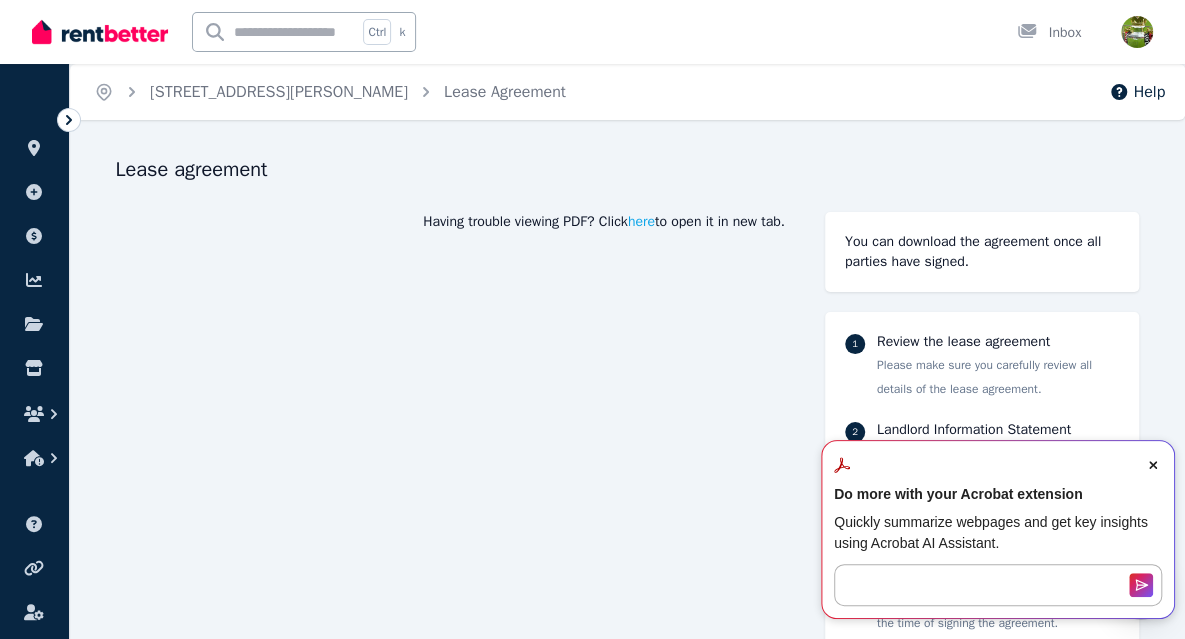click 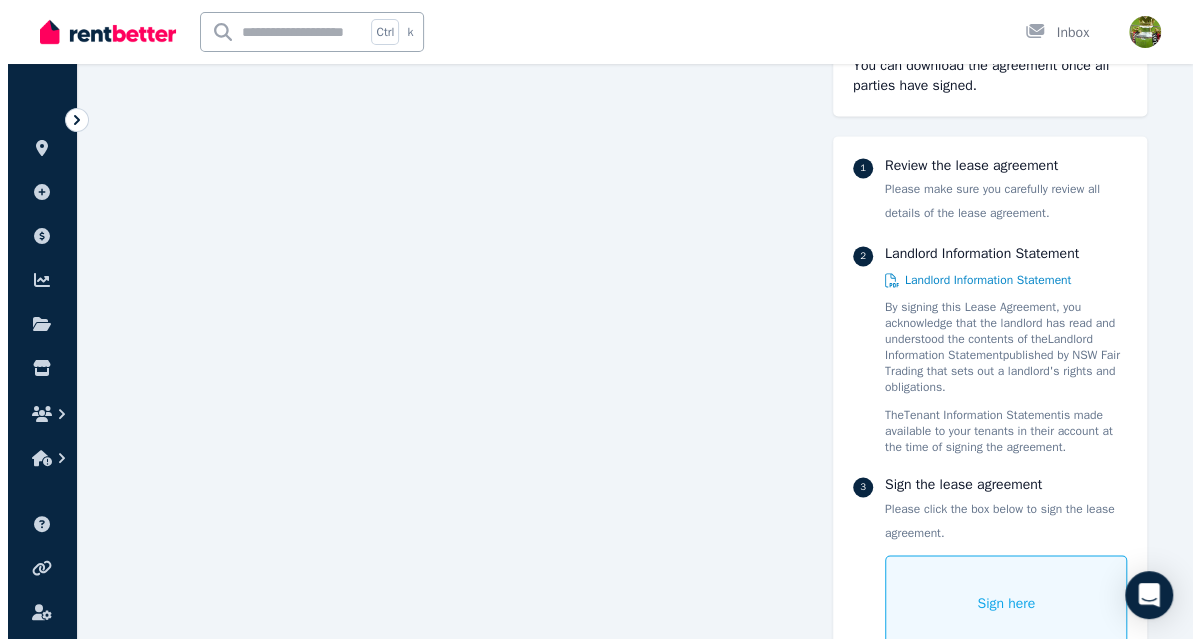 scroll, scrollTop: 15490, scrollLeft: 0, axis: vertical 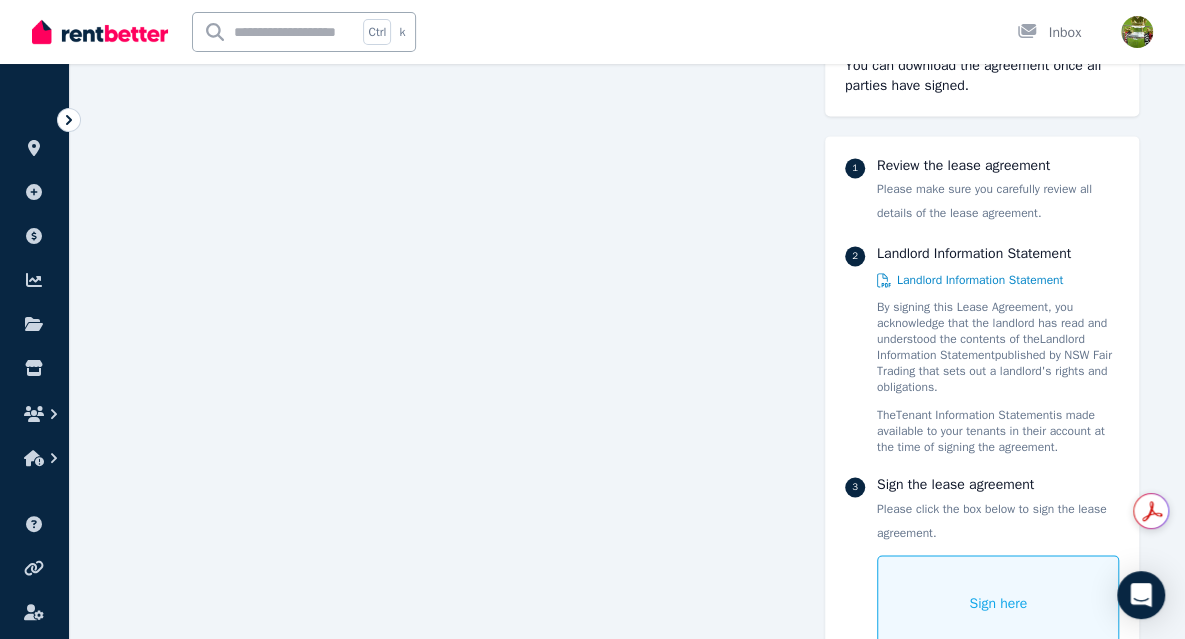 click on "Sign here" at bounding box center (998, 603) 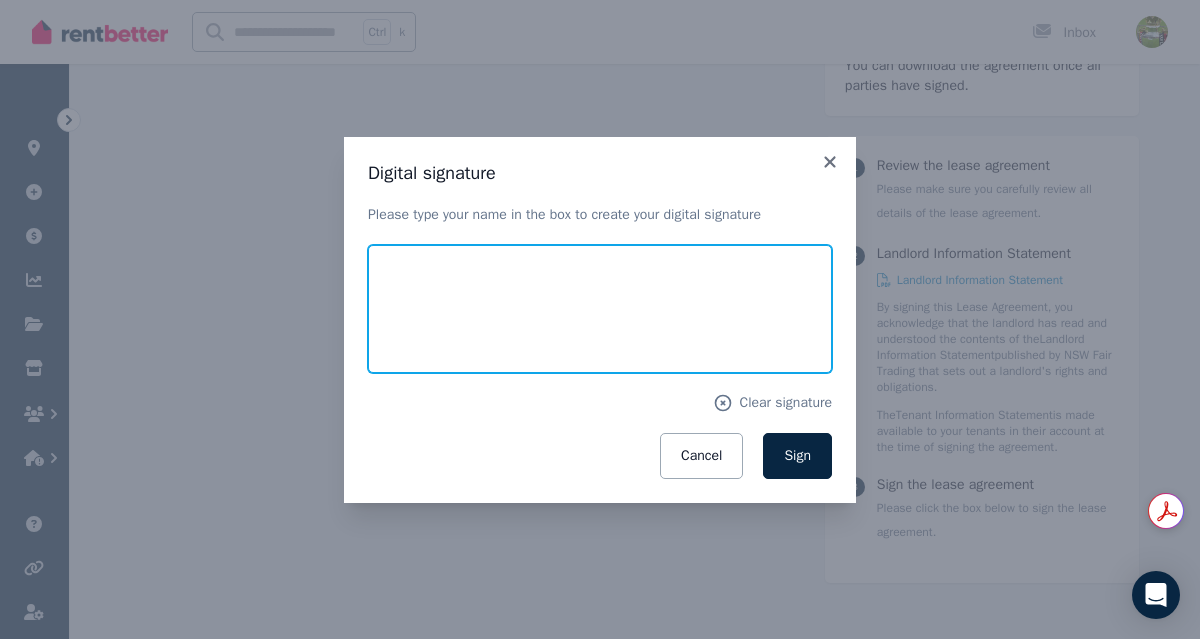 click at bounding box center (600, 309) 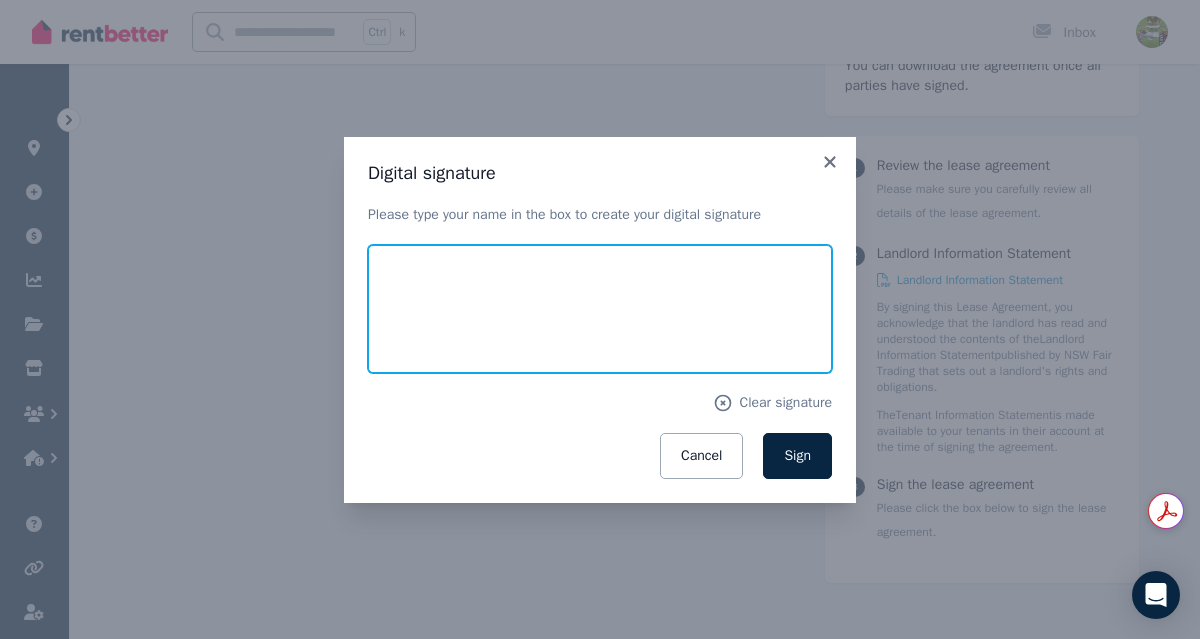 type on "**********" 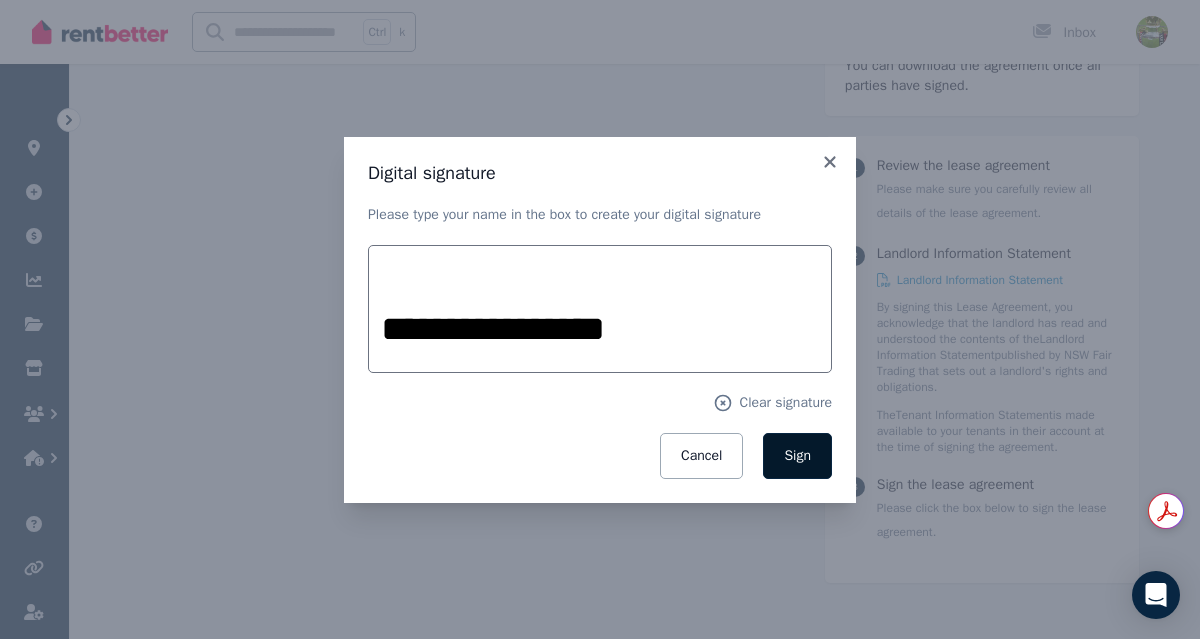 click on "Sign" at bounding box center [797, 455] 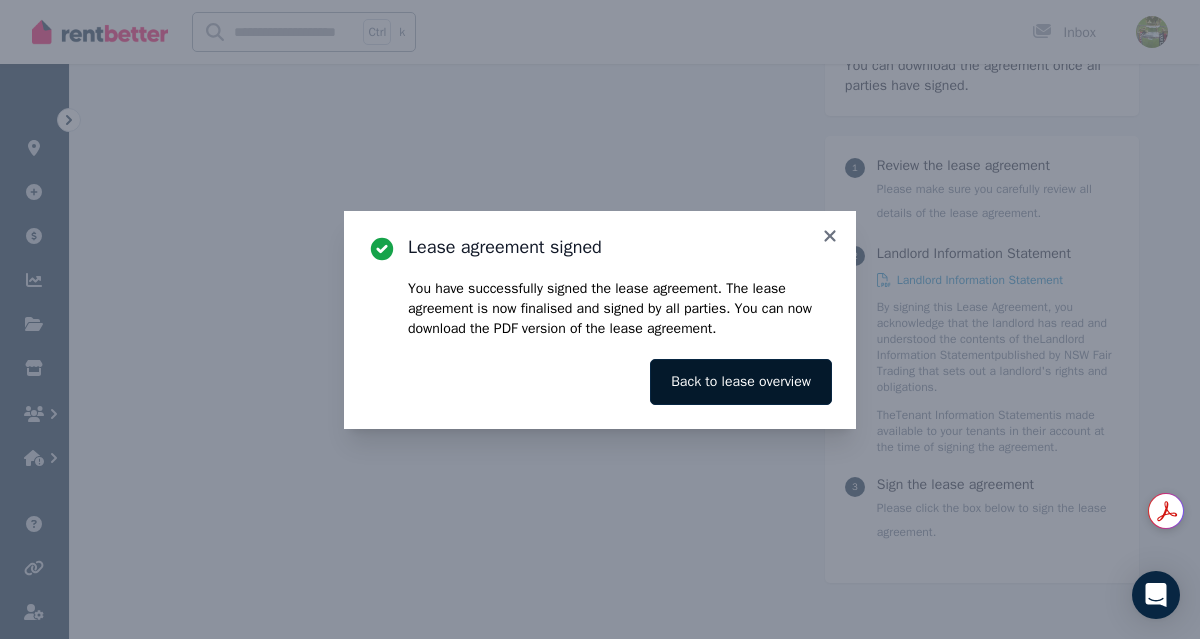click on "Back to lease overview" at bounding box center [741, 382] 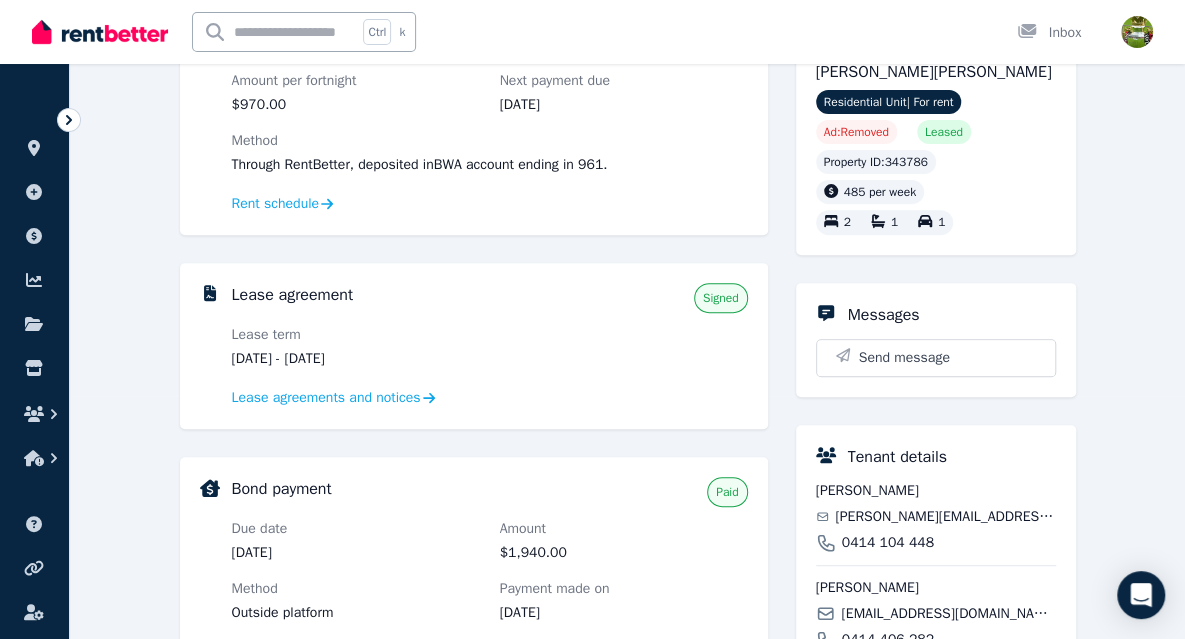 scroll, scrollTop: 271, scrollLeft: 0, axis: vertical 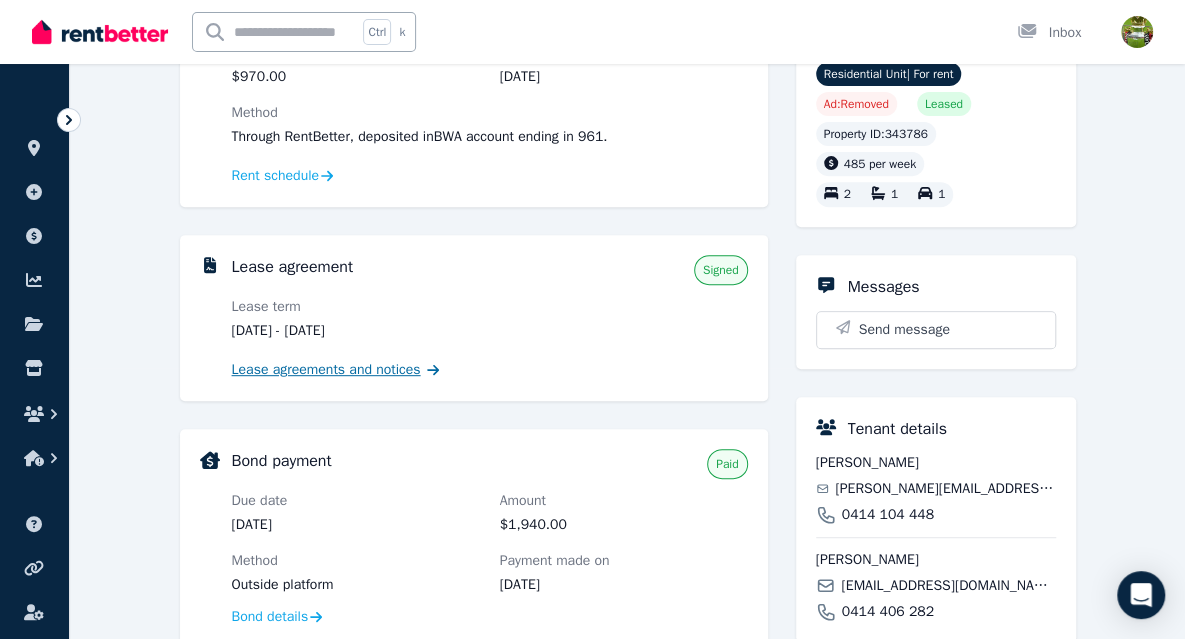 click on "Lease agreements and notices" at bounding box center (326, 370) 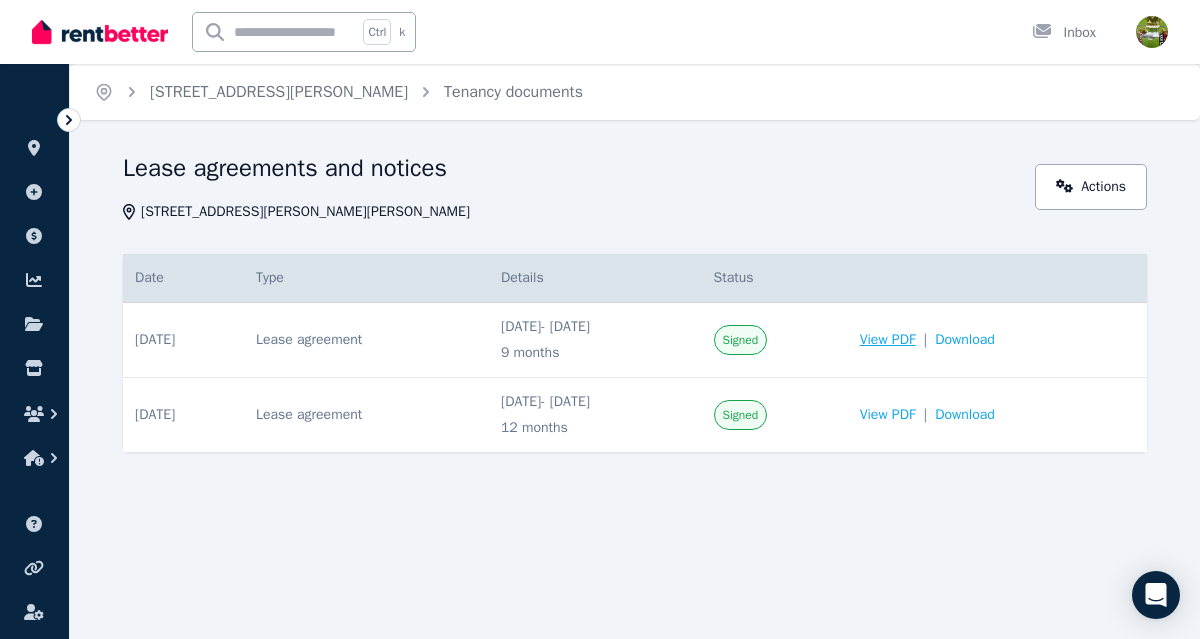 click on "View PDF" at bounding box center [888, 340] 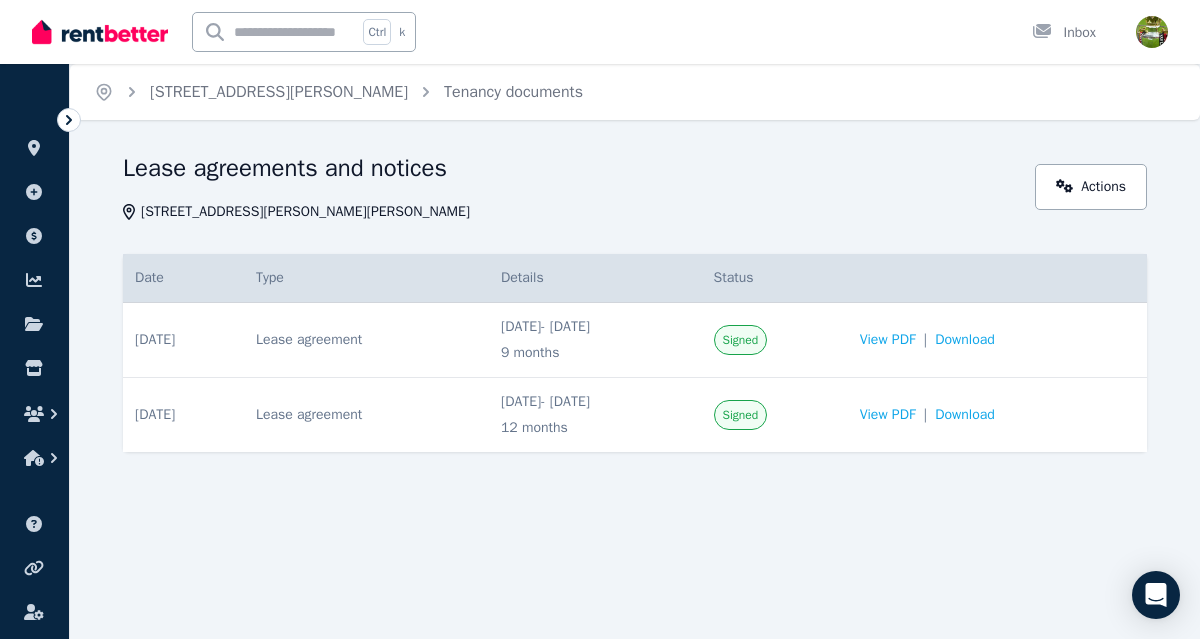 click 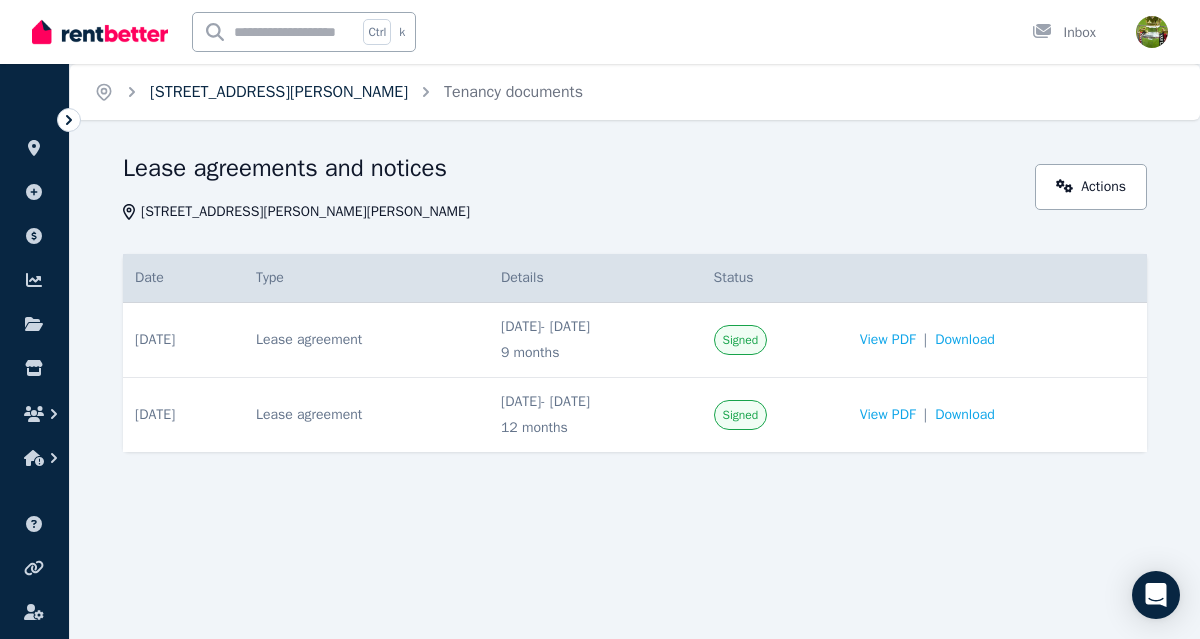 click on "[STREET_ADDRESS][PERSON_NAME]" at bounding box center (279, 92) 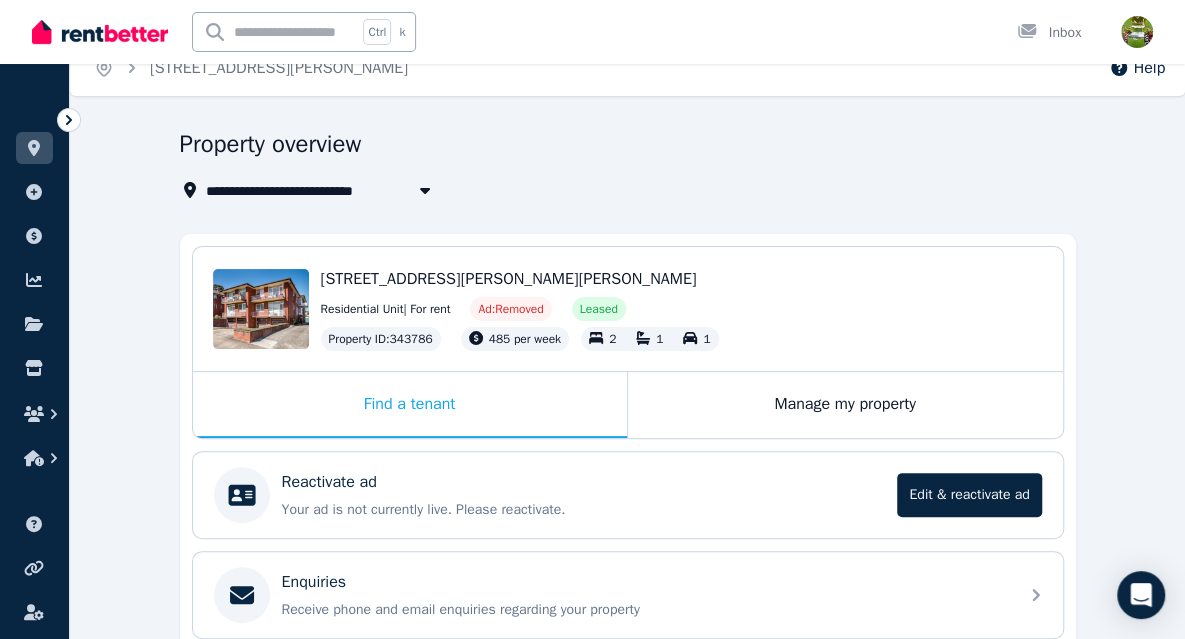 scroll, scrollTop: 0, scrollLeft: 0, axis: both 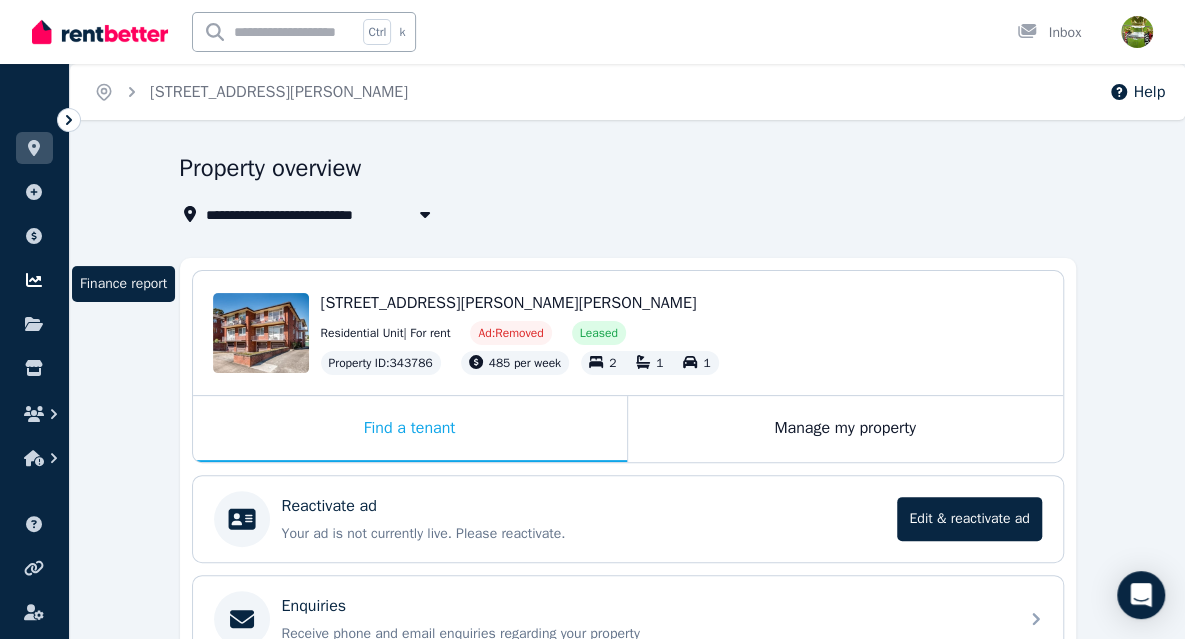 click 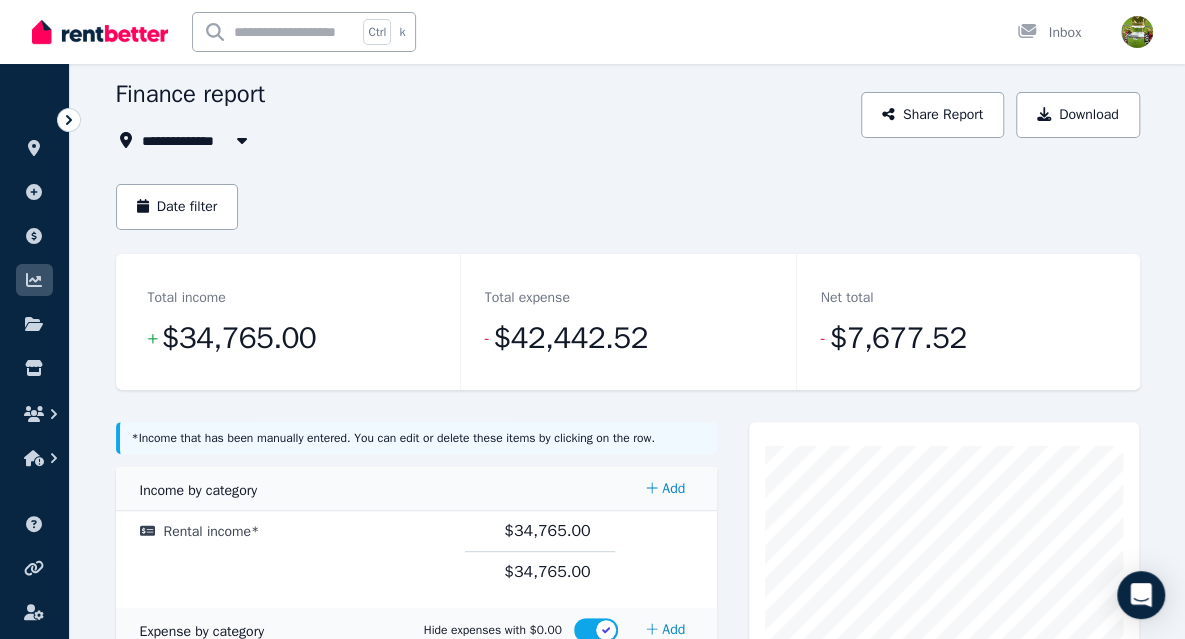 scroll, scrollTop: 72, scrollLeft: 0, axis: vertical 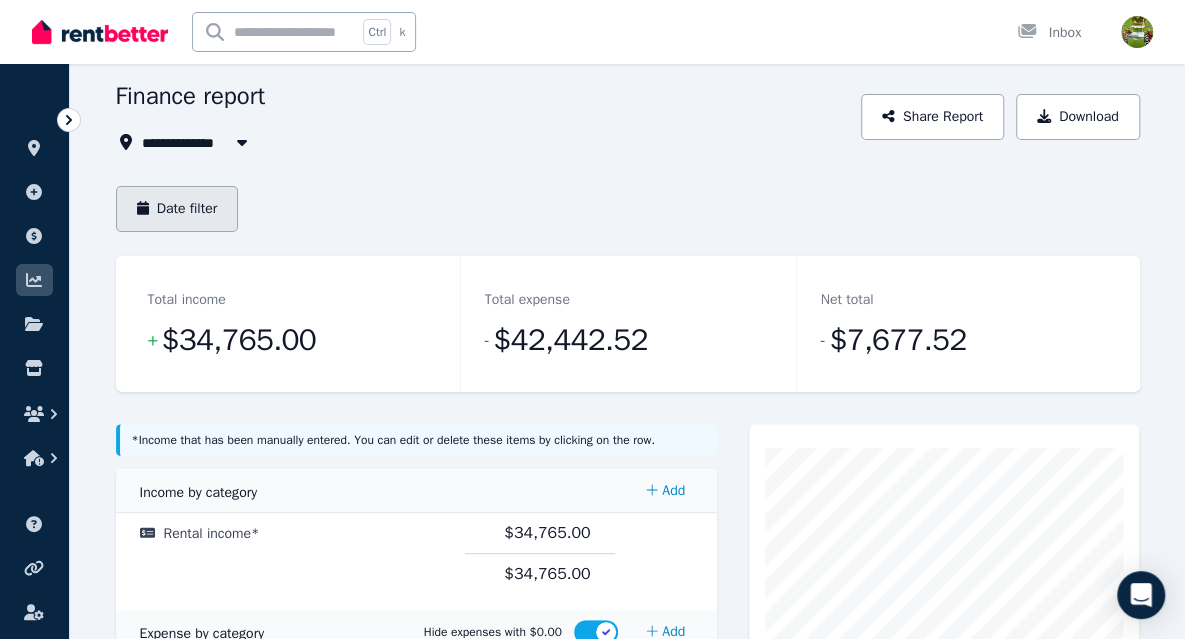 click on "Date filter" at bounding box center (177, 209) 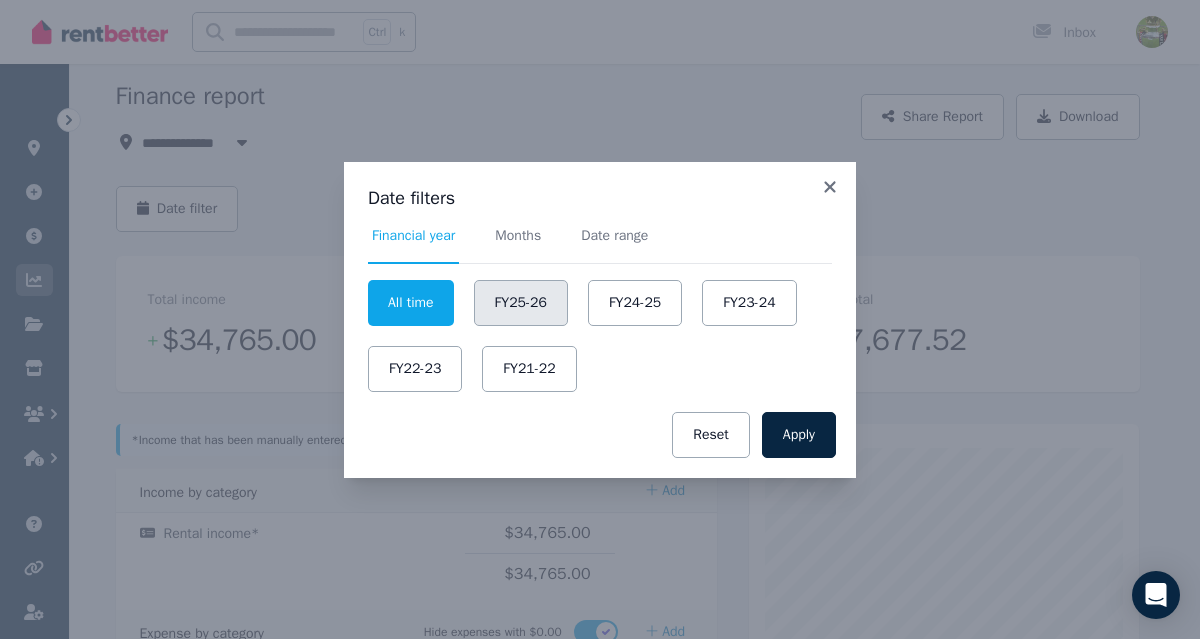 click on "FY25-26" at bounding box center (521, 303) 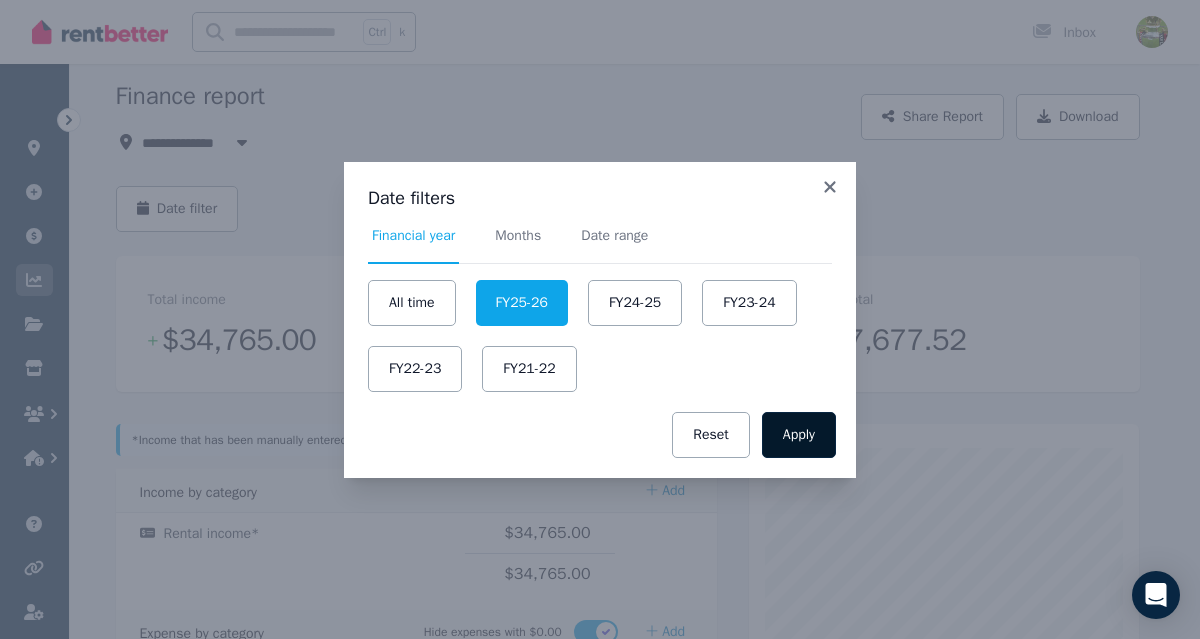 click on "Apply" at bounding box center [799, 435] 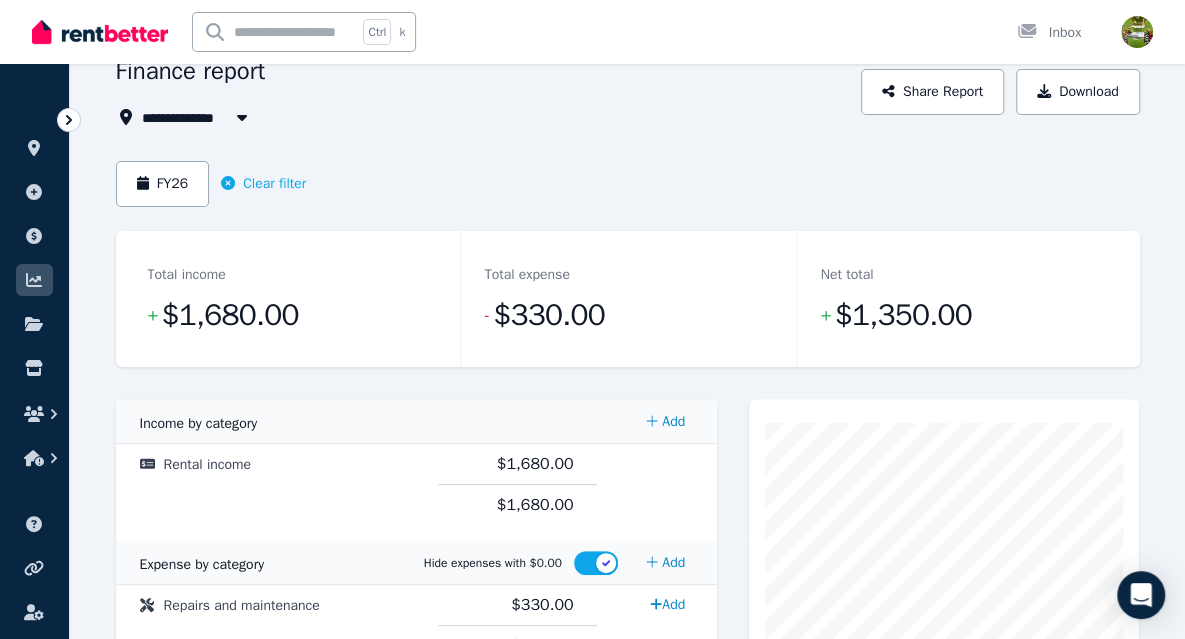 scroll, scrollTop: 52, scrollLeft: 0, axis: vertical 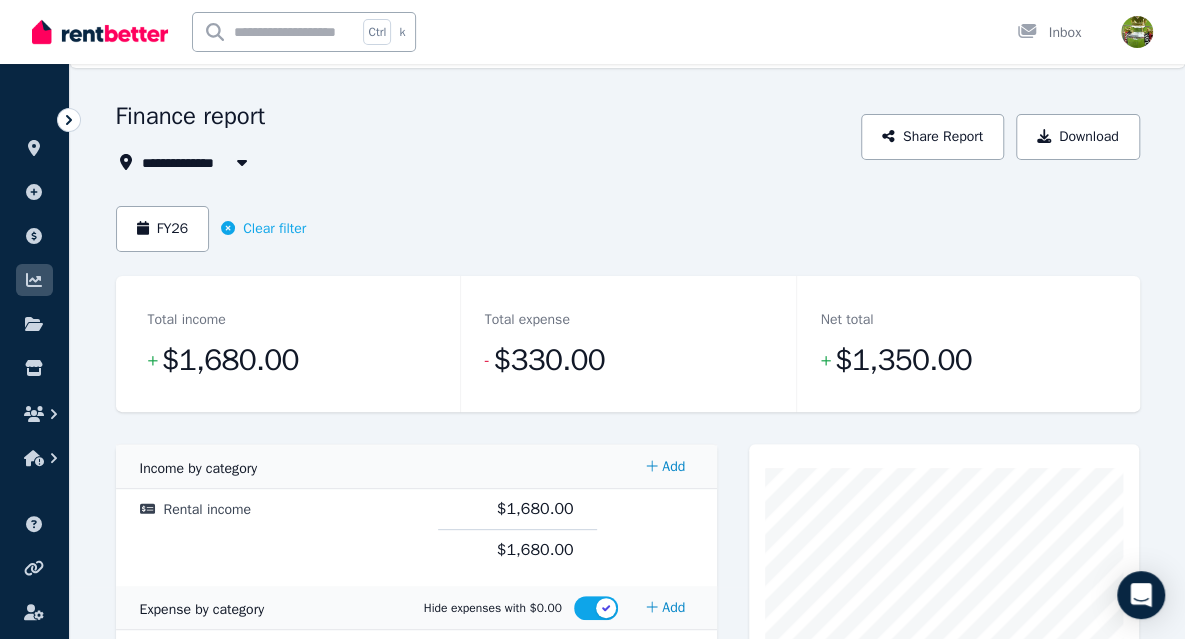 click at bounding box center [242, 162] 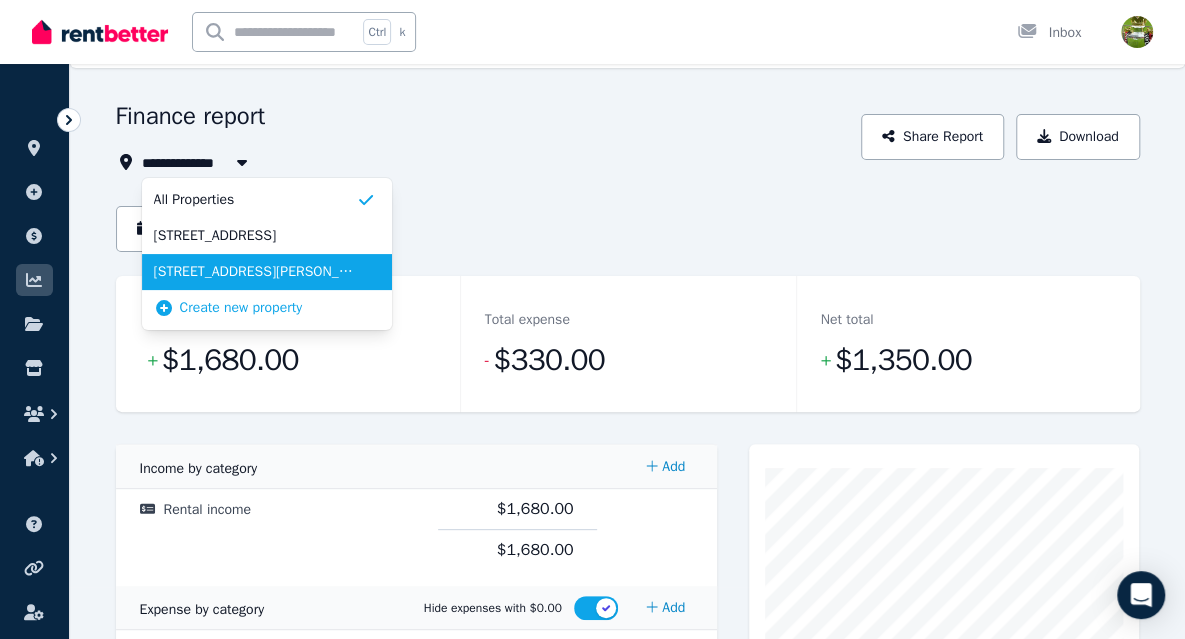 click on "[STREET_ADDRESS][PERSON_NAME]" at bounding box center (255, 272) 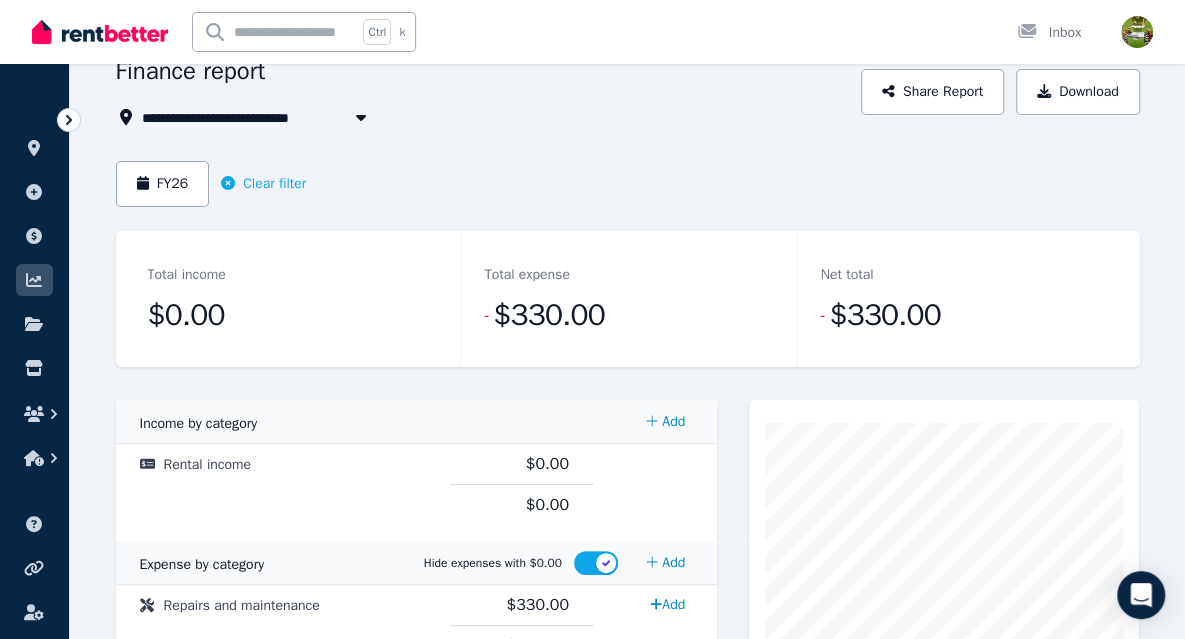 scroll, scrollTop: 81, scrollLeft: 0, axis: vertical 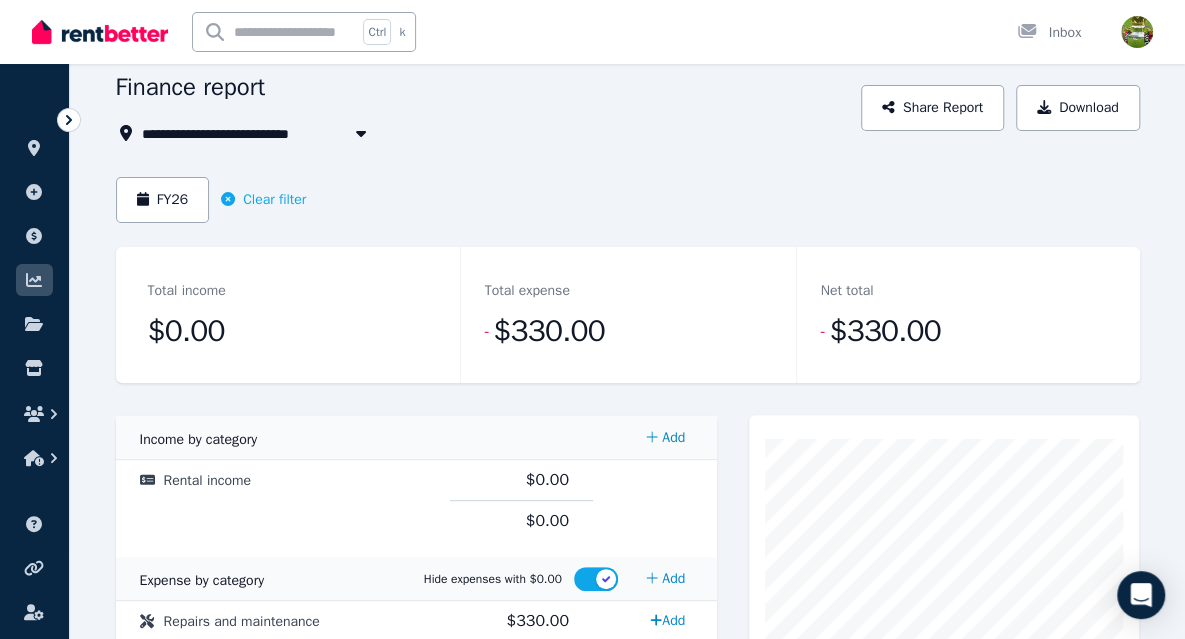 click at bounding box center [361, 133] 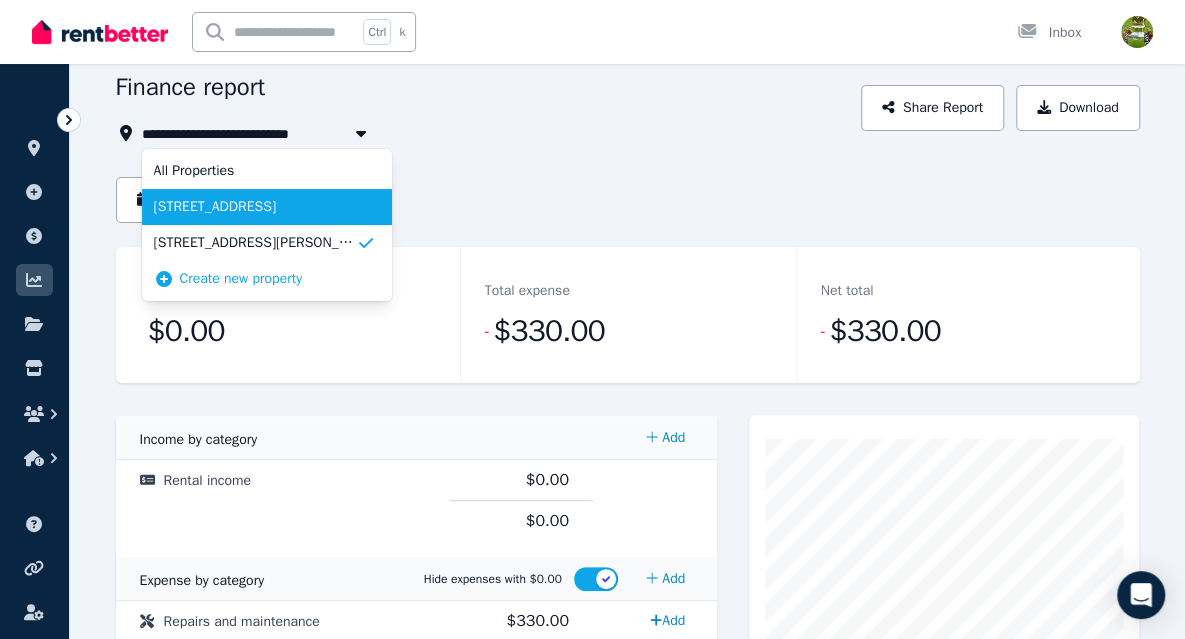click on "[STREET_ADDRESS]" at bounding box center [255, 207] 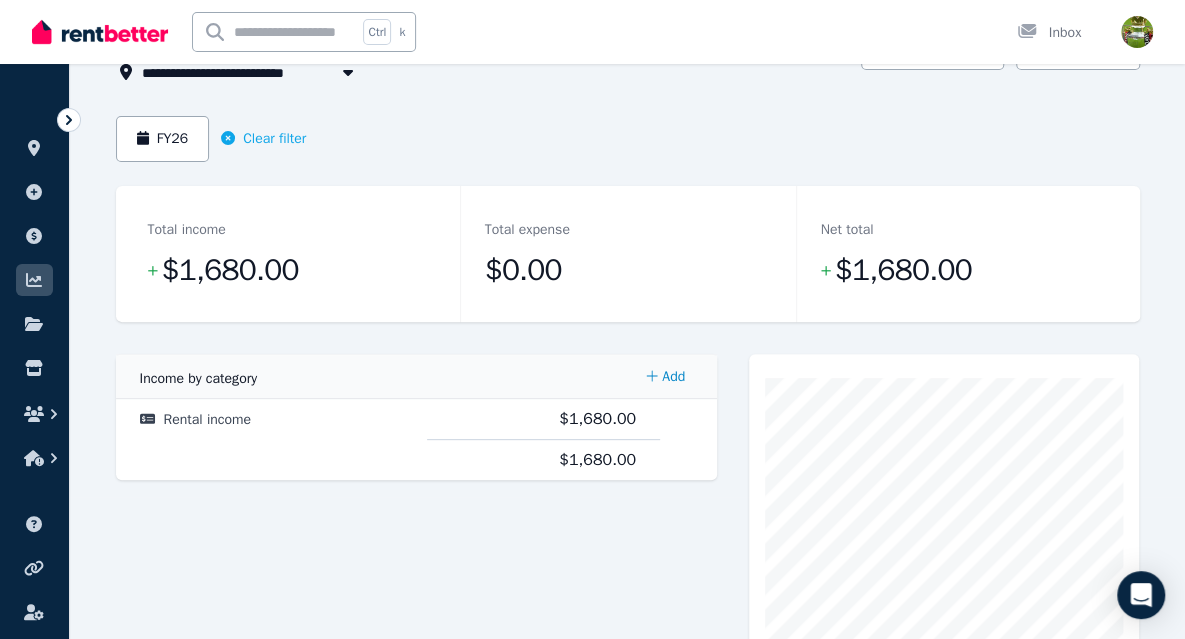 scroll, scrollTop: 0, scrollLeft: 0, axis: both 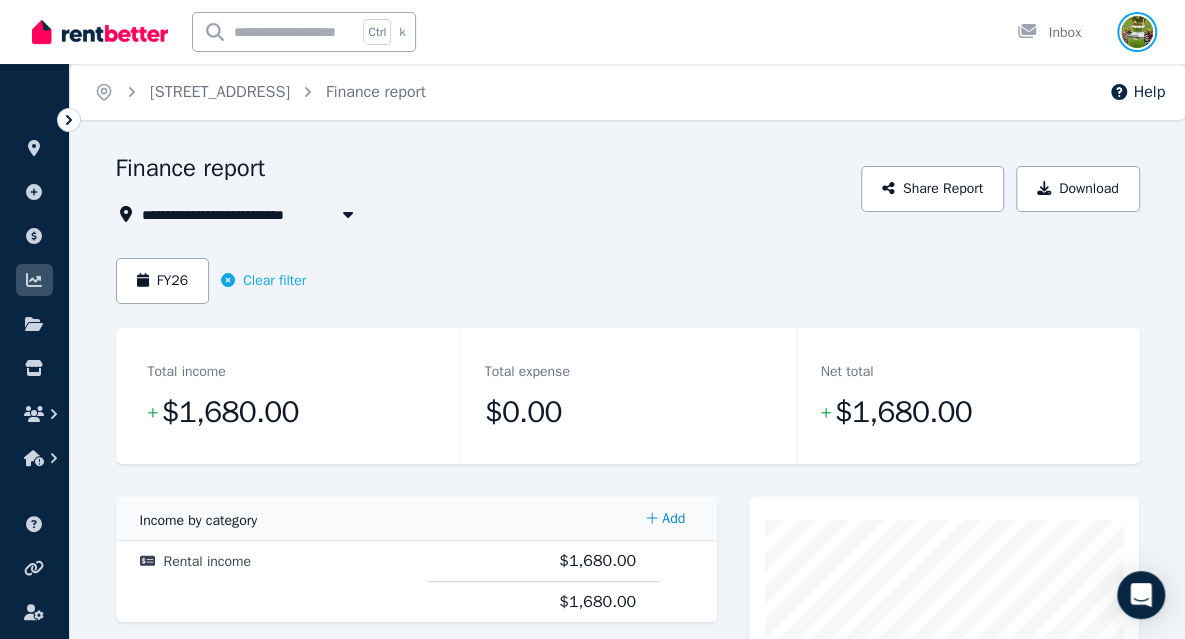click at bounding box center (1137, 32) 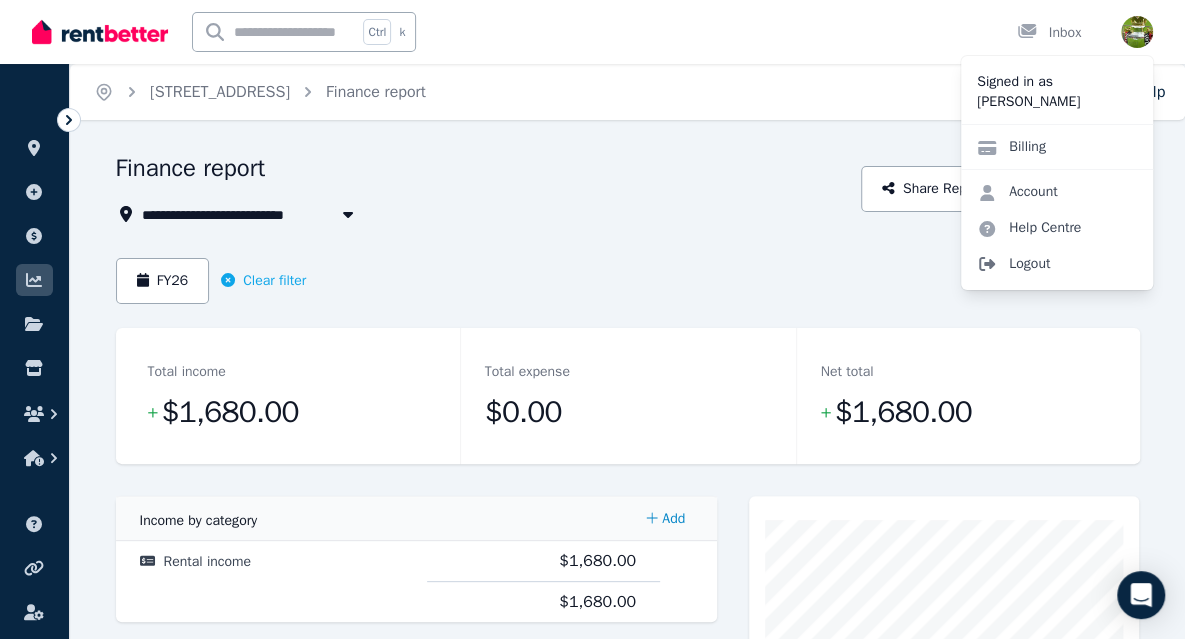 click on "Logout" at bounding box center (1057, 264) 